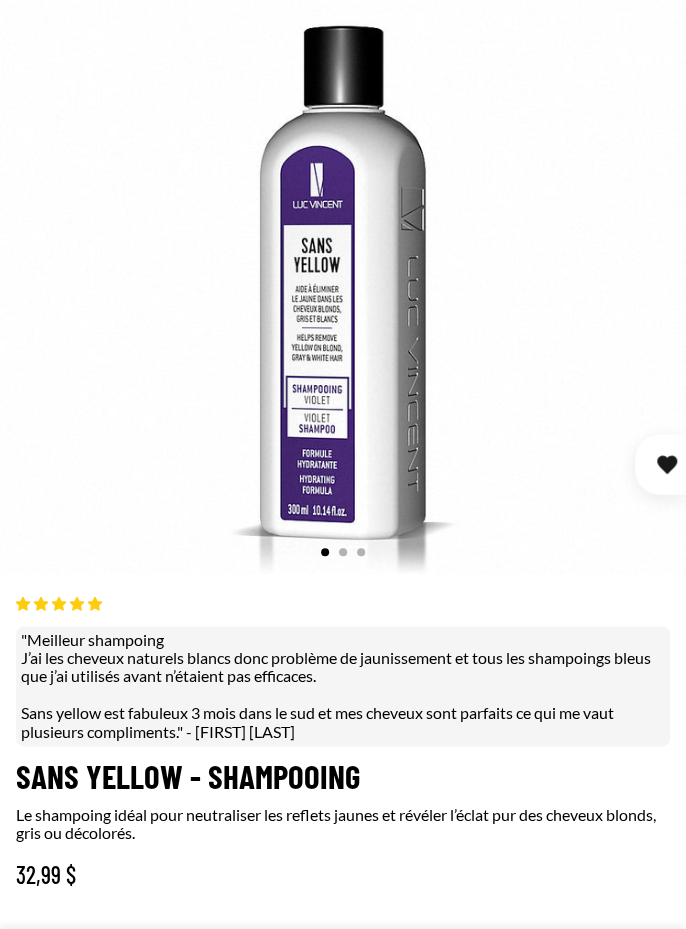 scroll, scrollTop: 437, scrollLeft: 0, axis: vertical 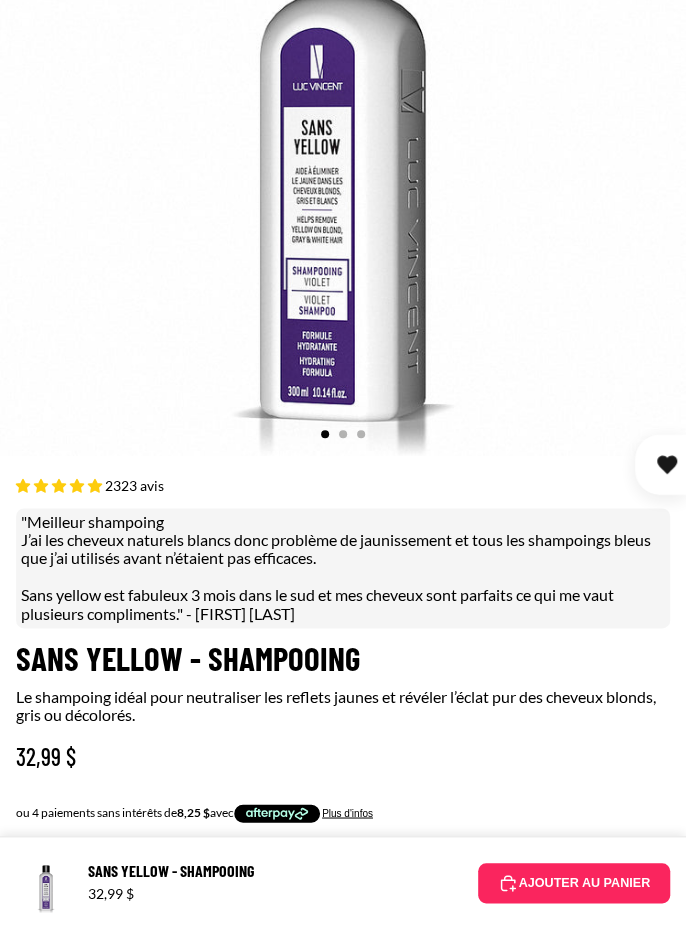 select on "**********" 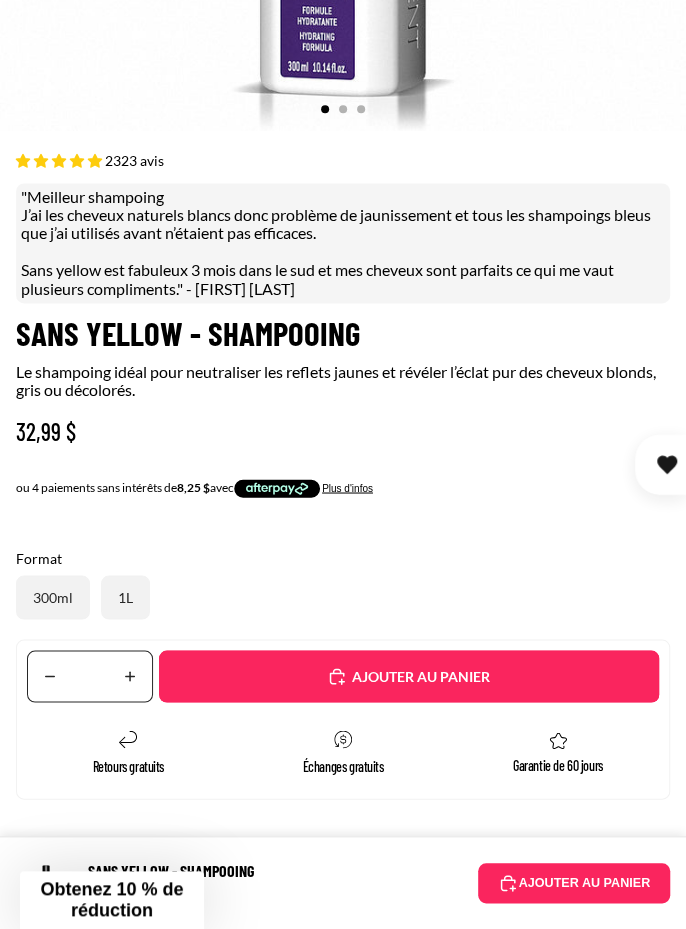 scroll, scrollTop: 837, scrollLeft: 0, axis: vertical 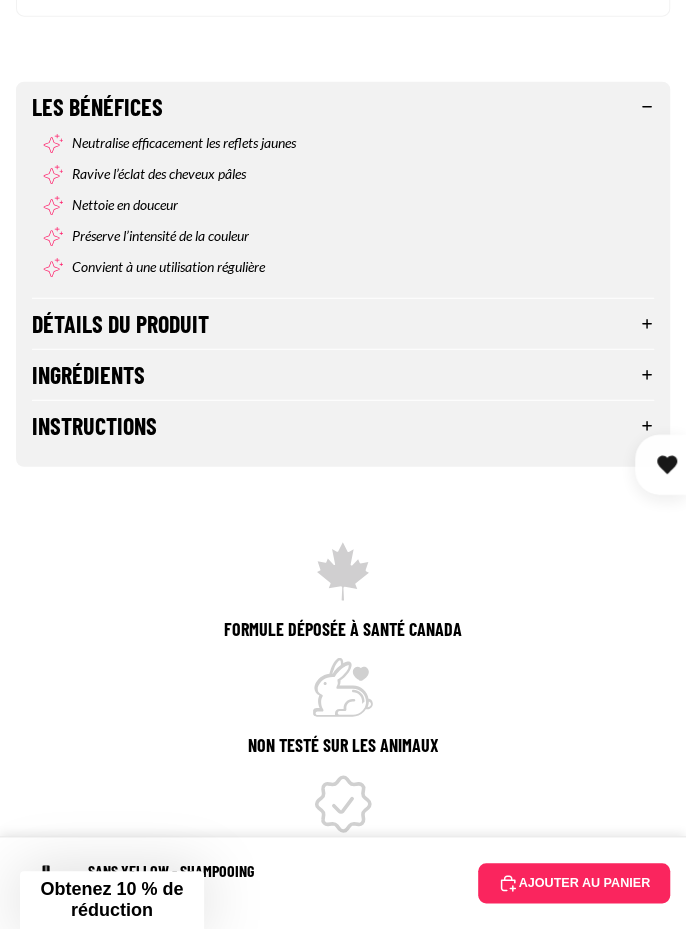 click on "Non Testé Sur Les Animaux" at bounding box center [343, 708] 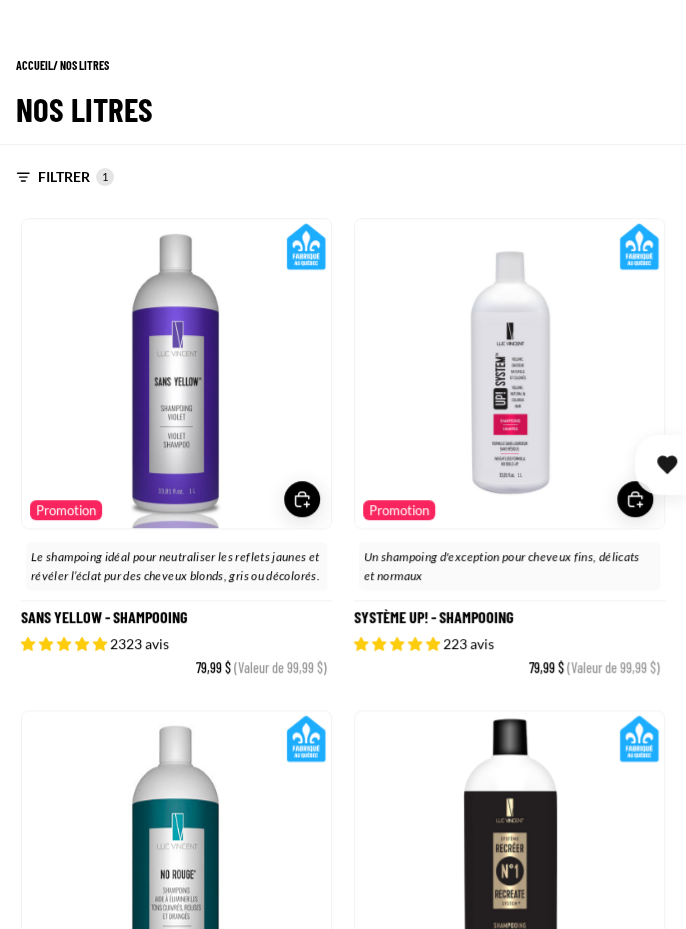 scroll, scrollTop: 198, scrollLeft: 0, axis: vertical 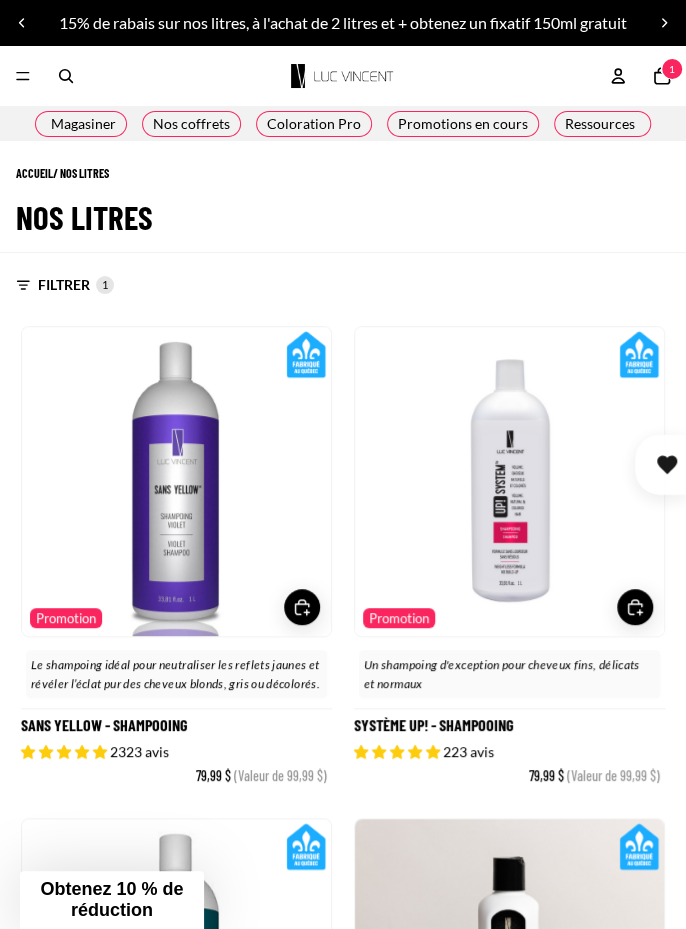 click on "Magasiner" at bounding box center [83, 123] 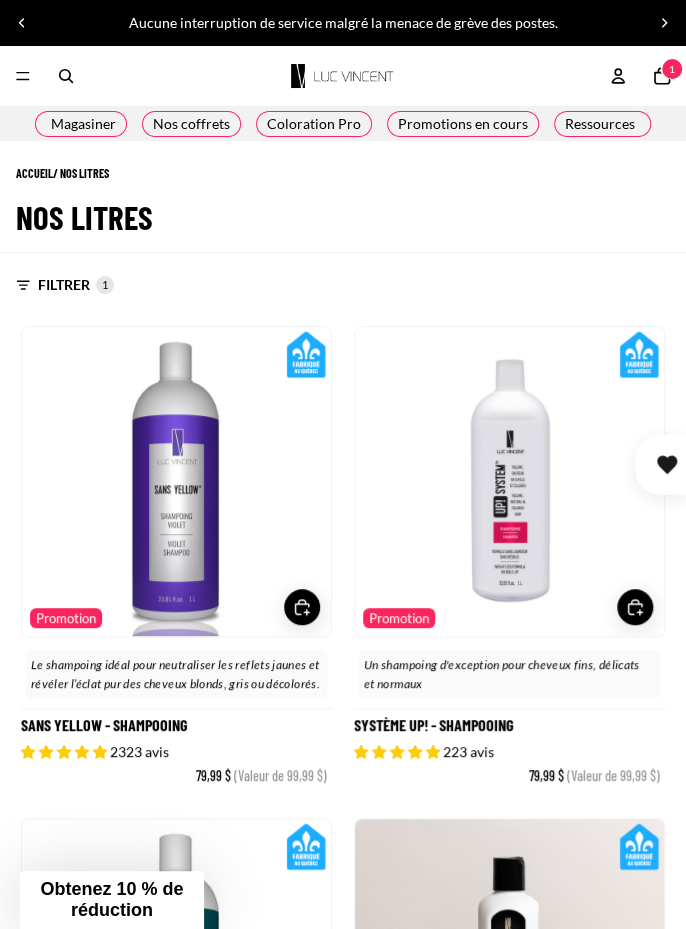 click at bounding box center (23, 76) 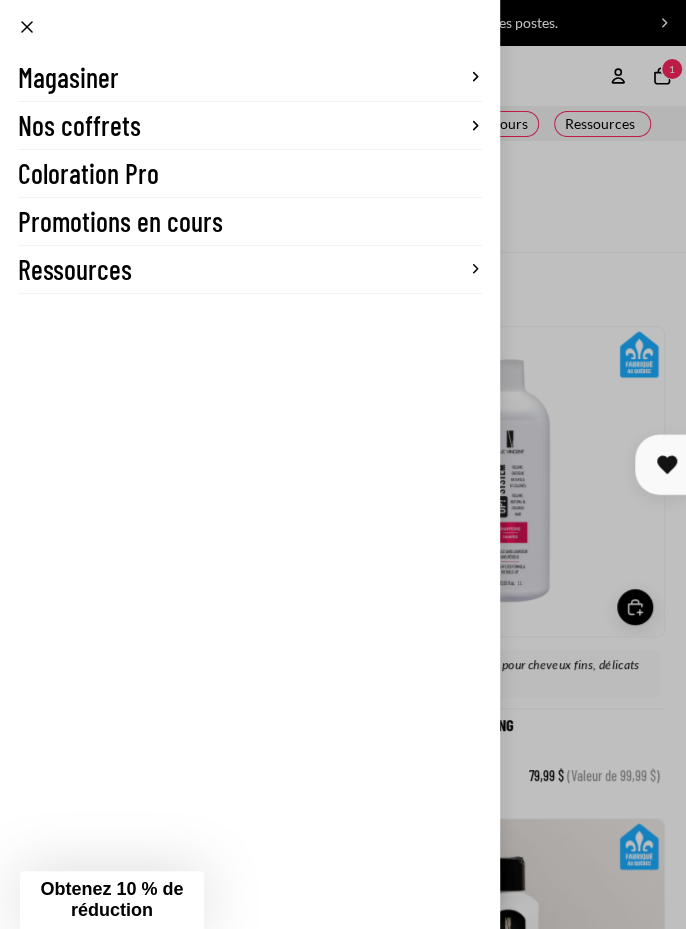 click on "Magasiner" at bounding box center (250, 77) 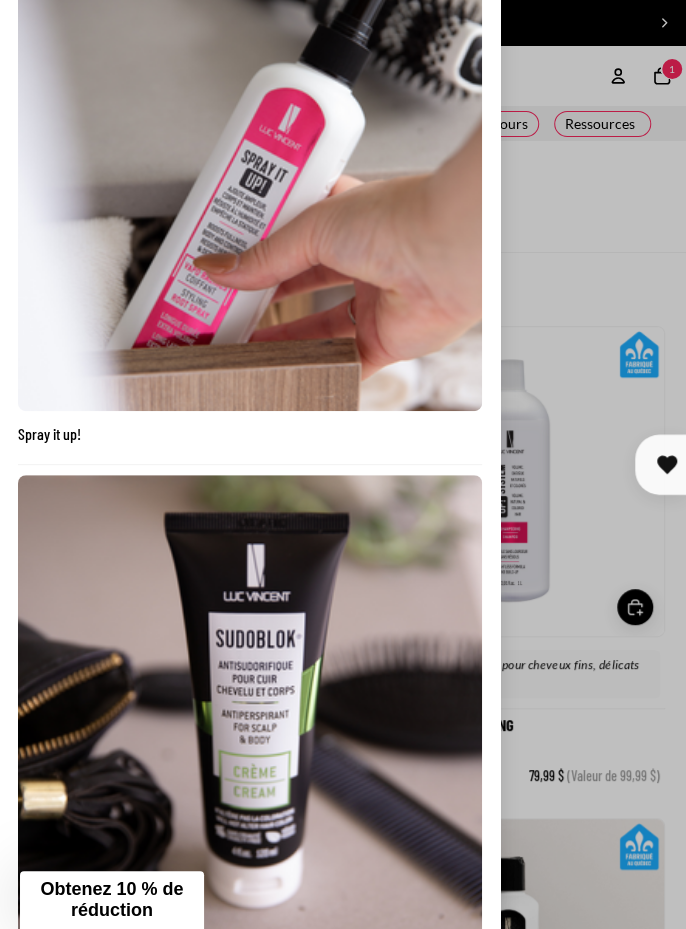 scroll, scrollTop: 243, scrollLeft: 0, axis: vertical 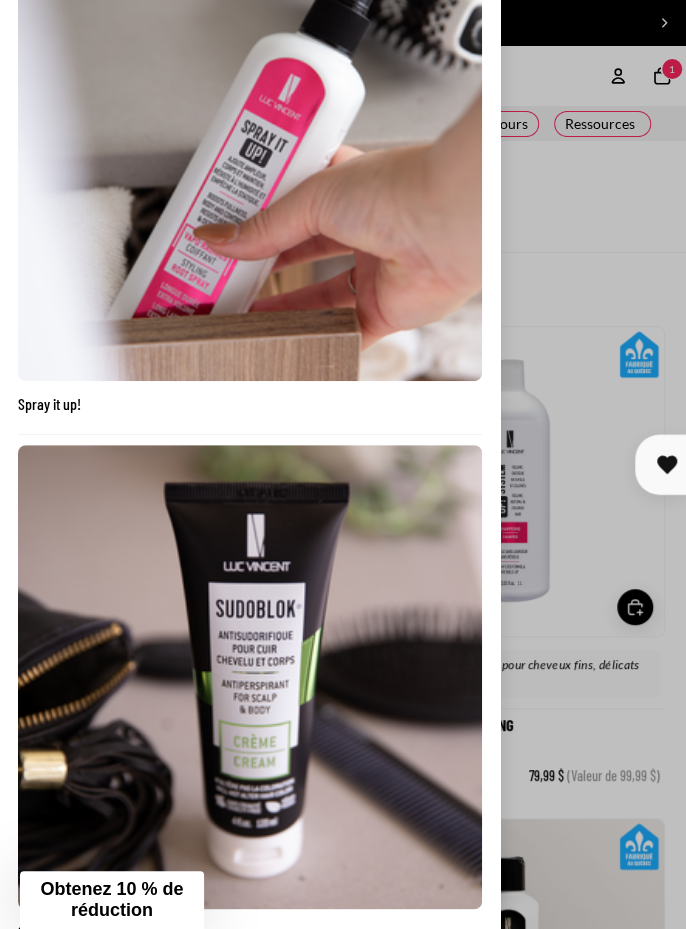 click at bounding box center (343, 464) 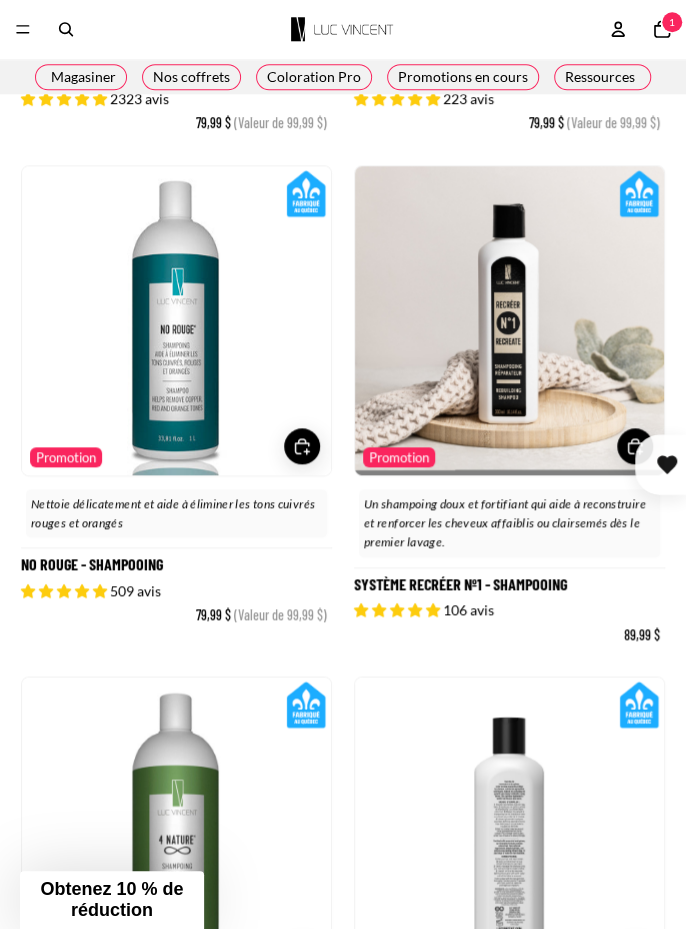scroll, scrollTop: 0, scrollLeft: 0, axis: both 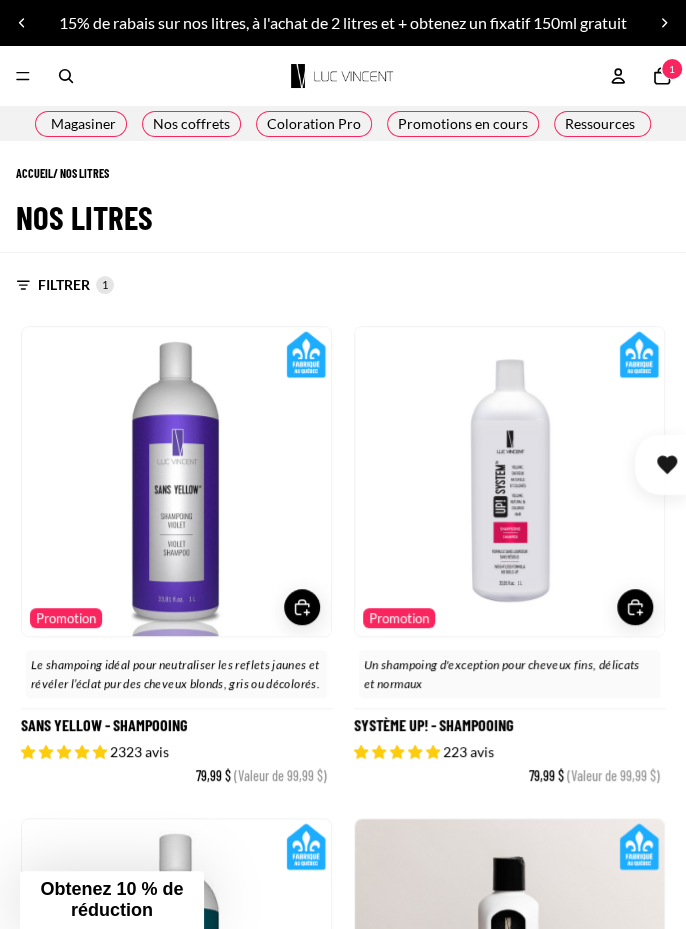 click at bounding box center [23, 76] 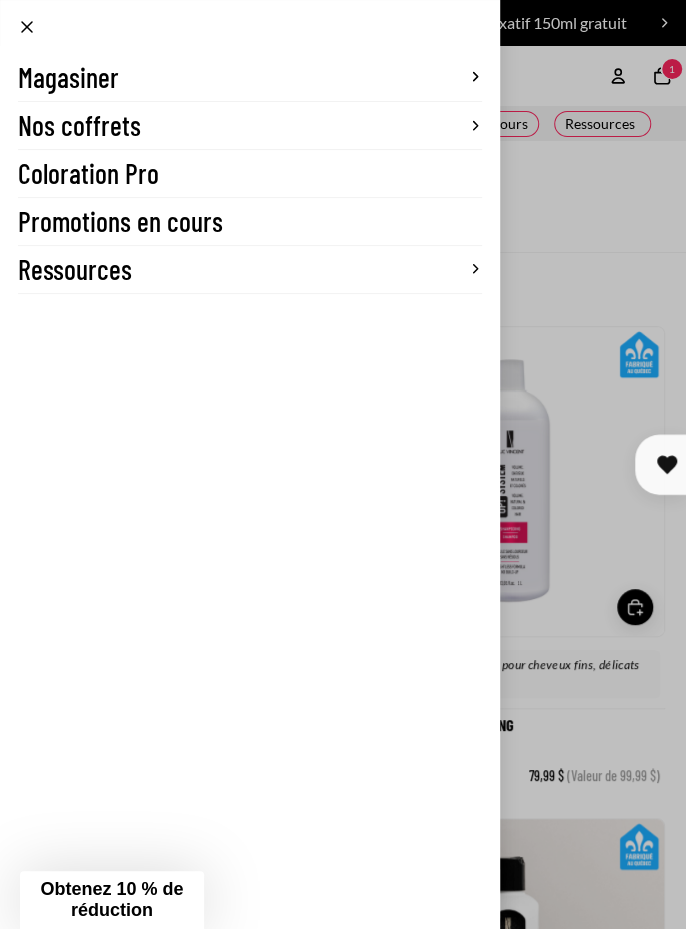 click on "Magasiner" at bounding box center (68, 77) 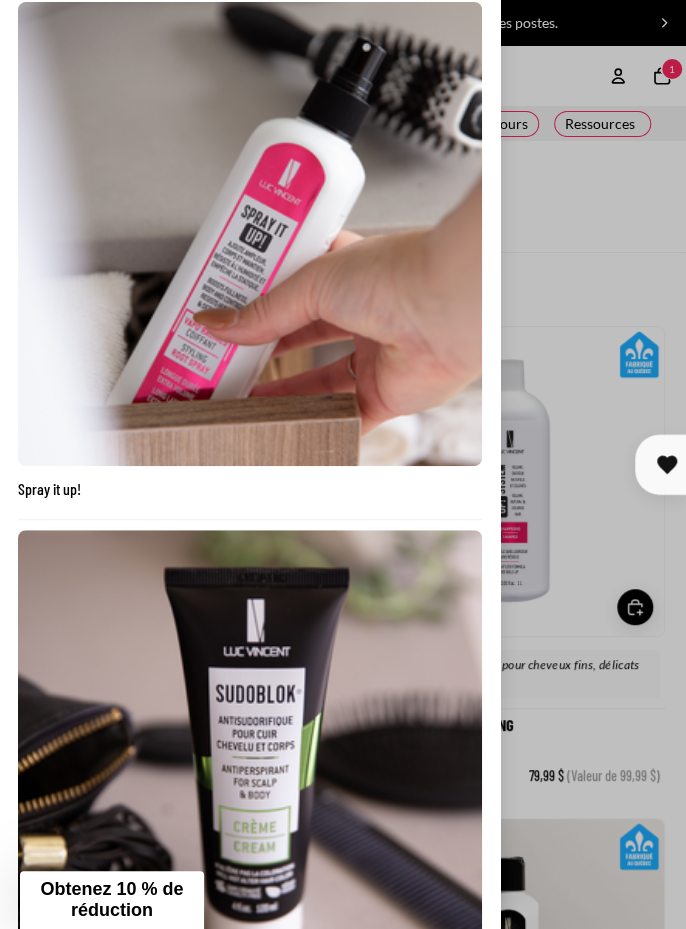 scroll, scrollTop: 0, scrollLeft: 0, axis: both 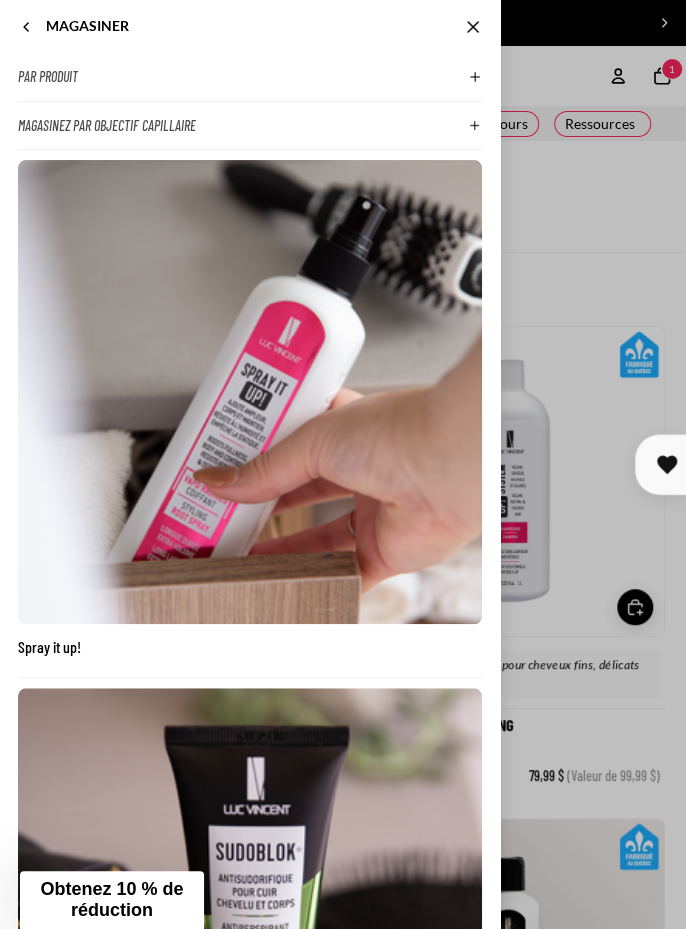 click on "Magasinez par objectif capillaire" at bounding box center (250, 125) 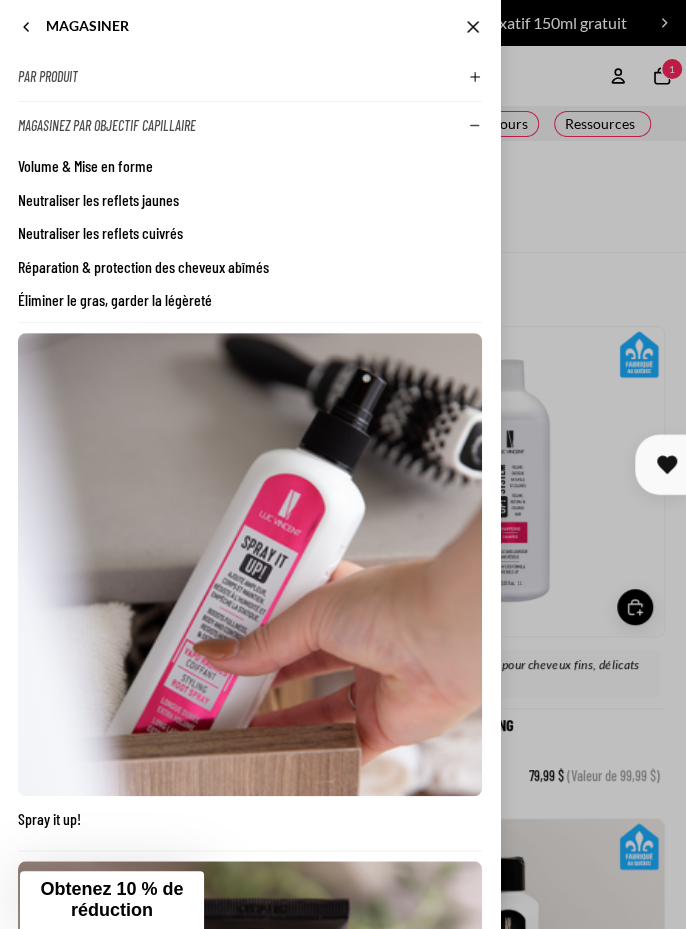 click on "Neutraliser les reflets jaunes" at bounding box center (98, 200) 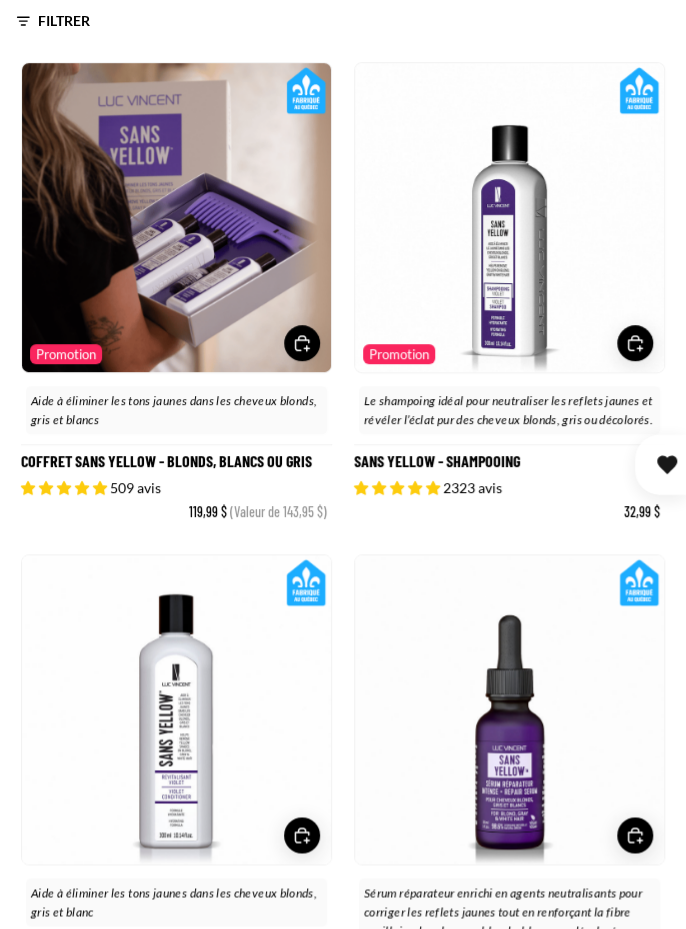 scroll, scrollTop: 502, scrollLeft: 0, axis: vertical 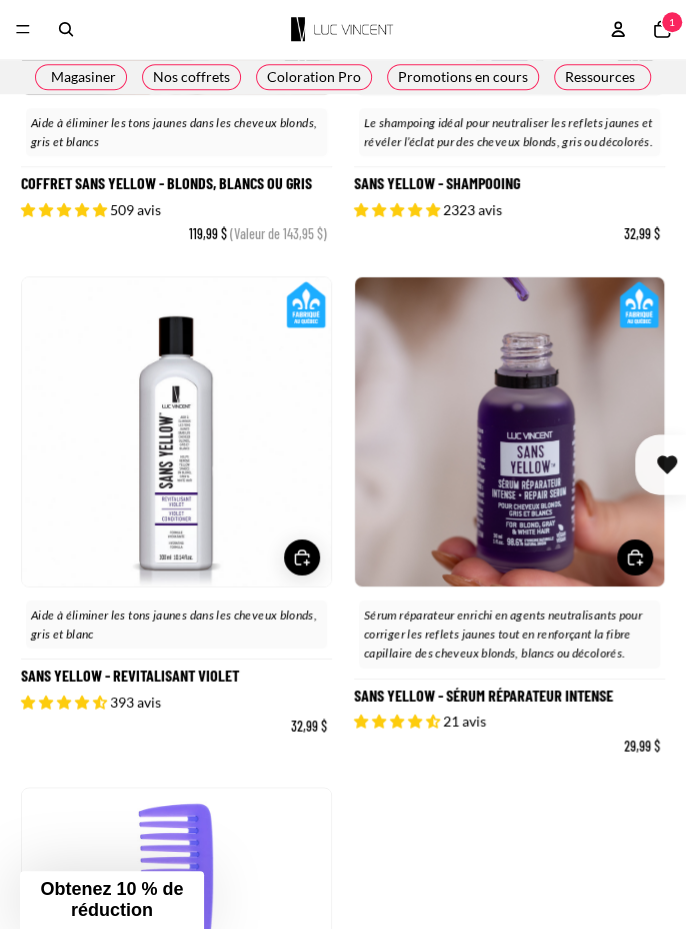 click on "Sans Yellow - Revitalisant Violet" at bounding box center (176, 520) 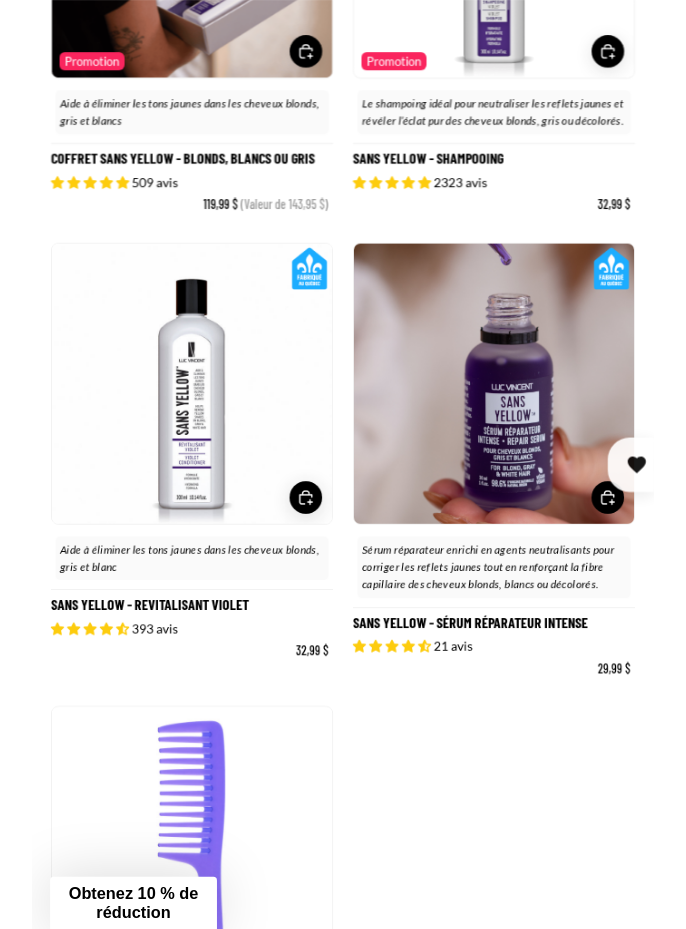 scroll, scrollTop: 638, scrollLeft: 0, axis: vertical 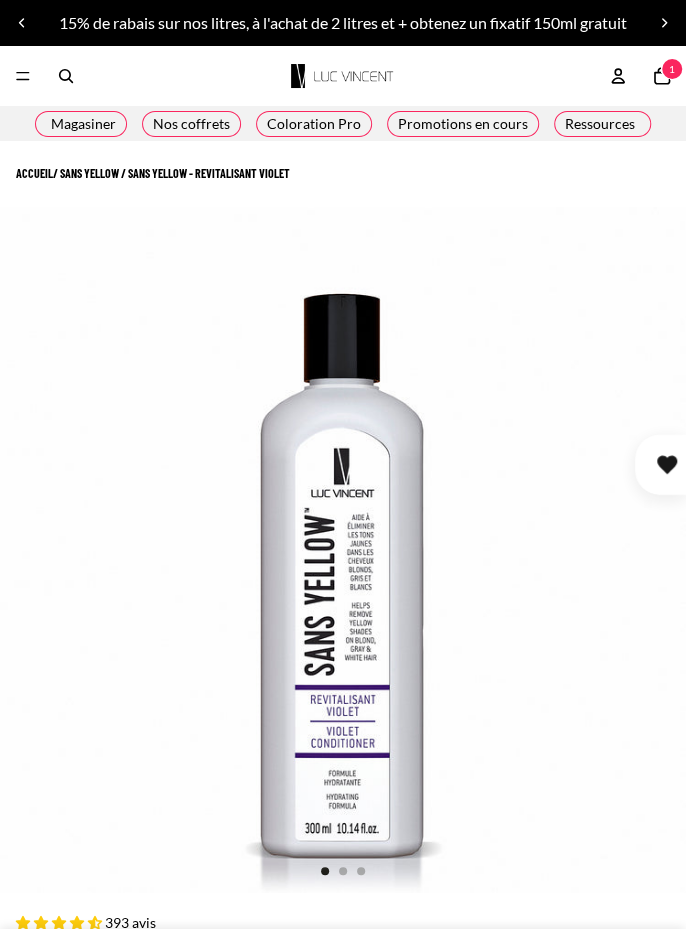 select on "**********" 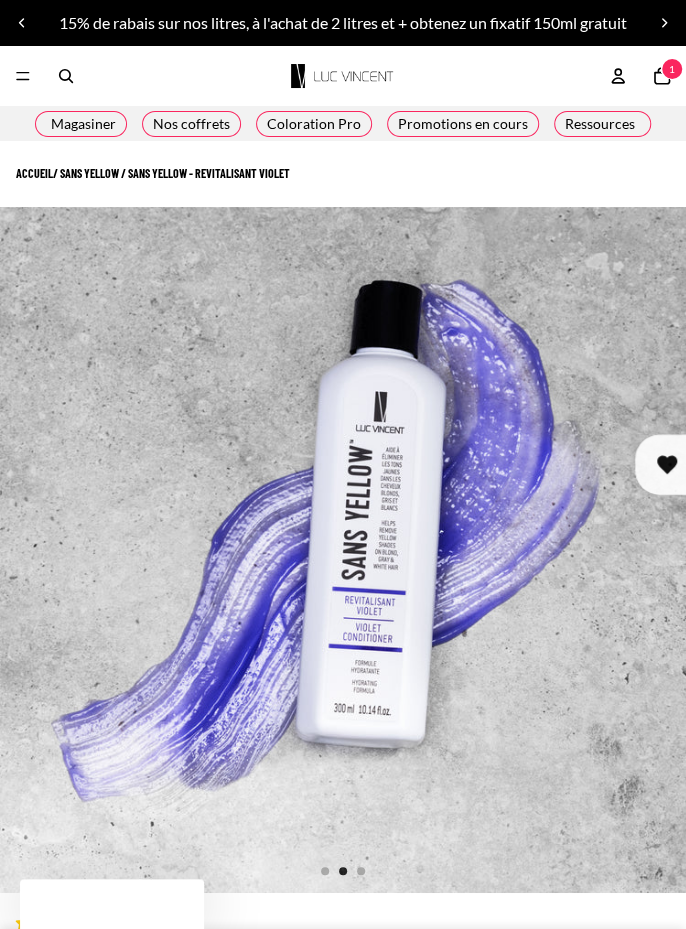 scroll, scrollTop: 0, scrollLeft: 686, axis: horizontal 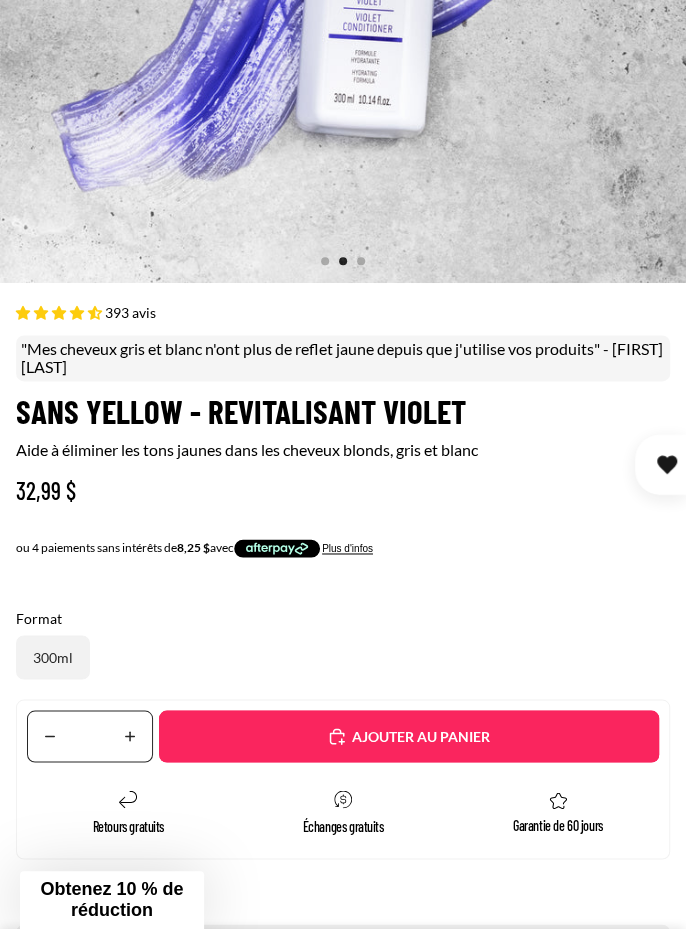 click on "Ajouté" at bounding box center [418, 736] 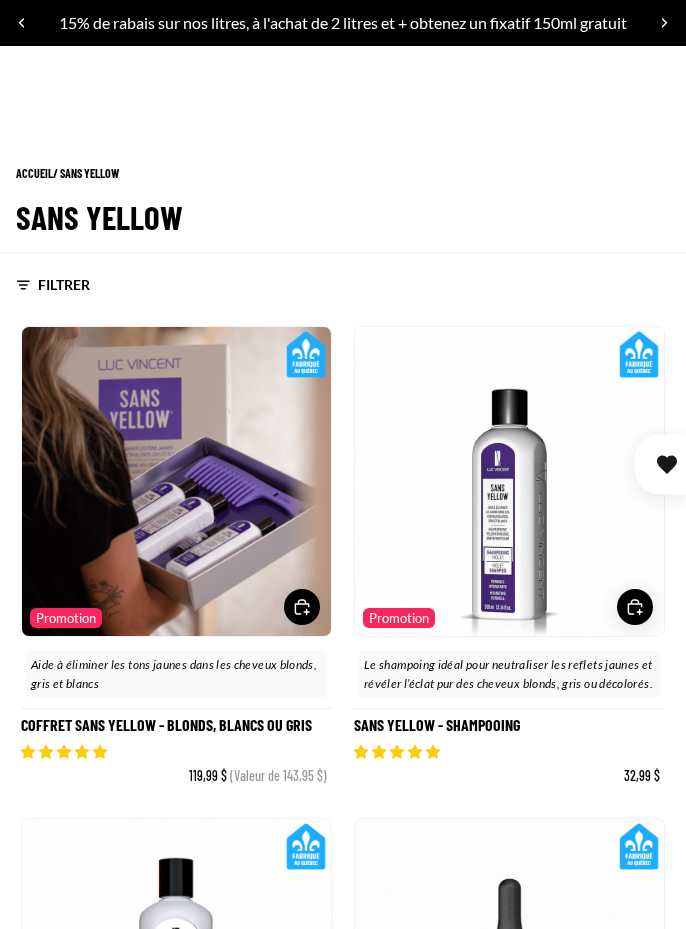 scroll, scrollTop: 912, scrollLeft: 0, axis: vertical 